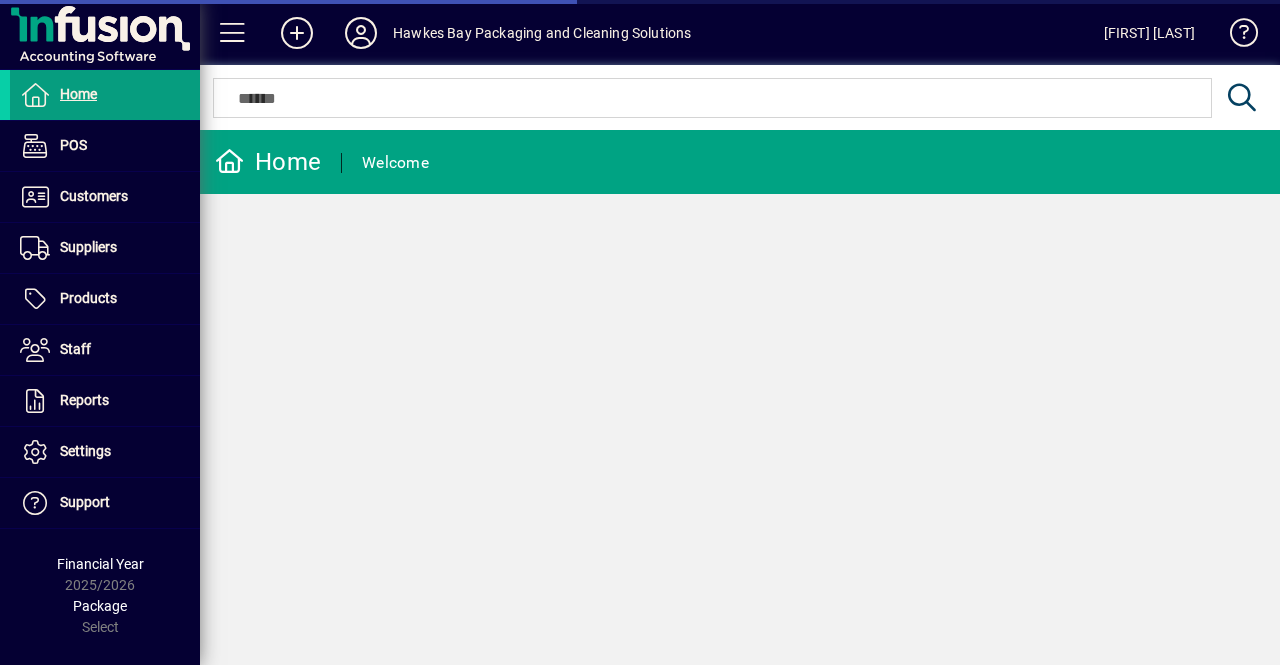 scroll, scrollTop: 0, scrollLeft: 0, axis: both 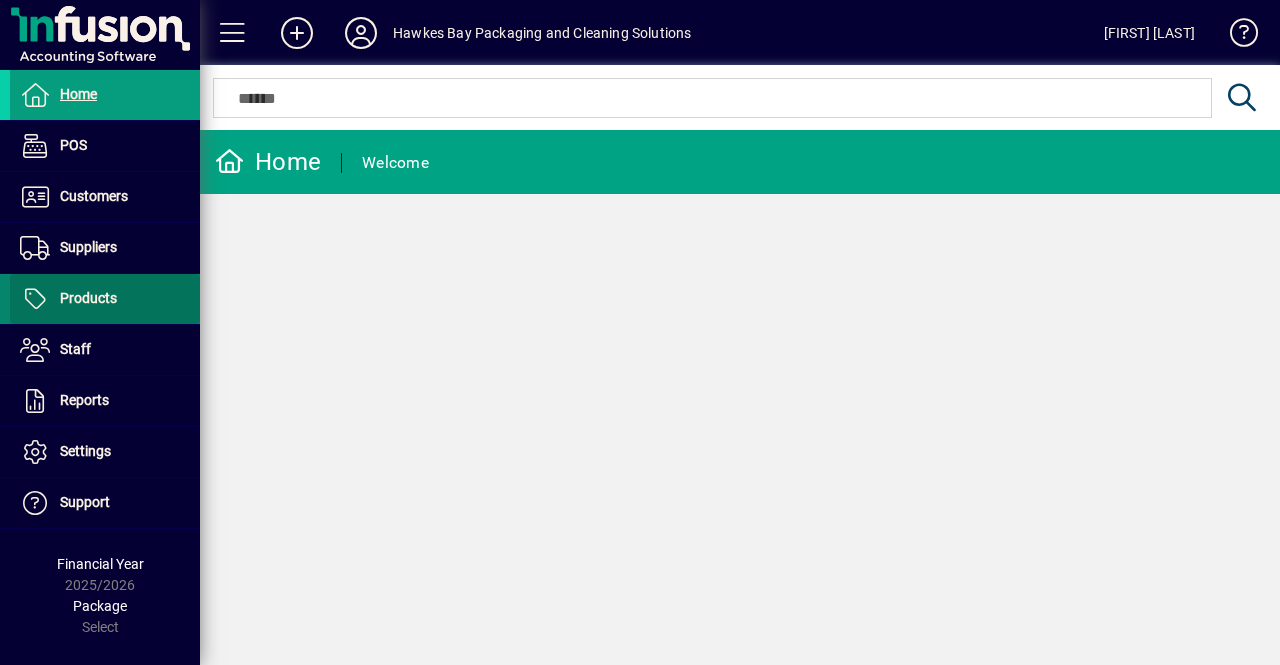 click at bounding box center [105, 299] 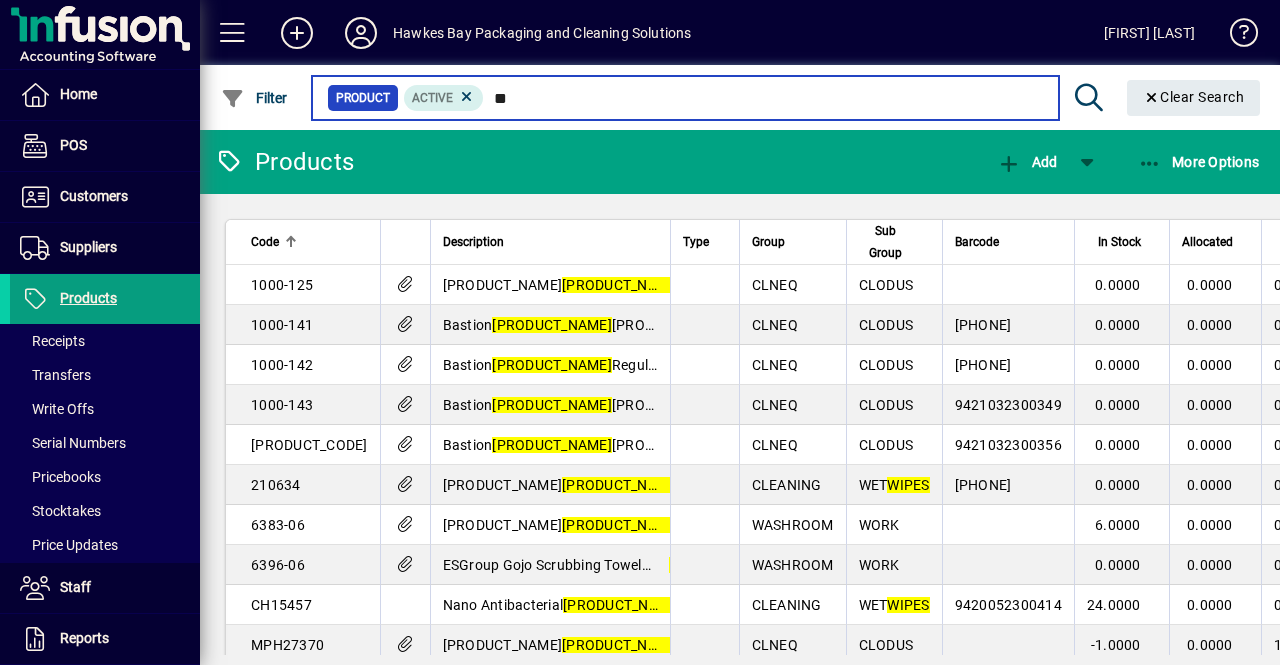 type on "*" 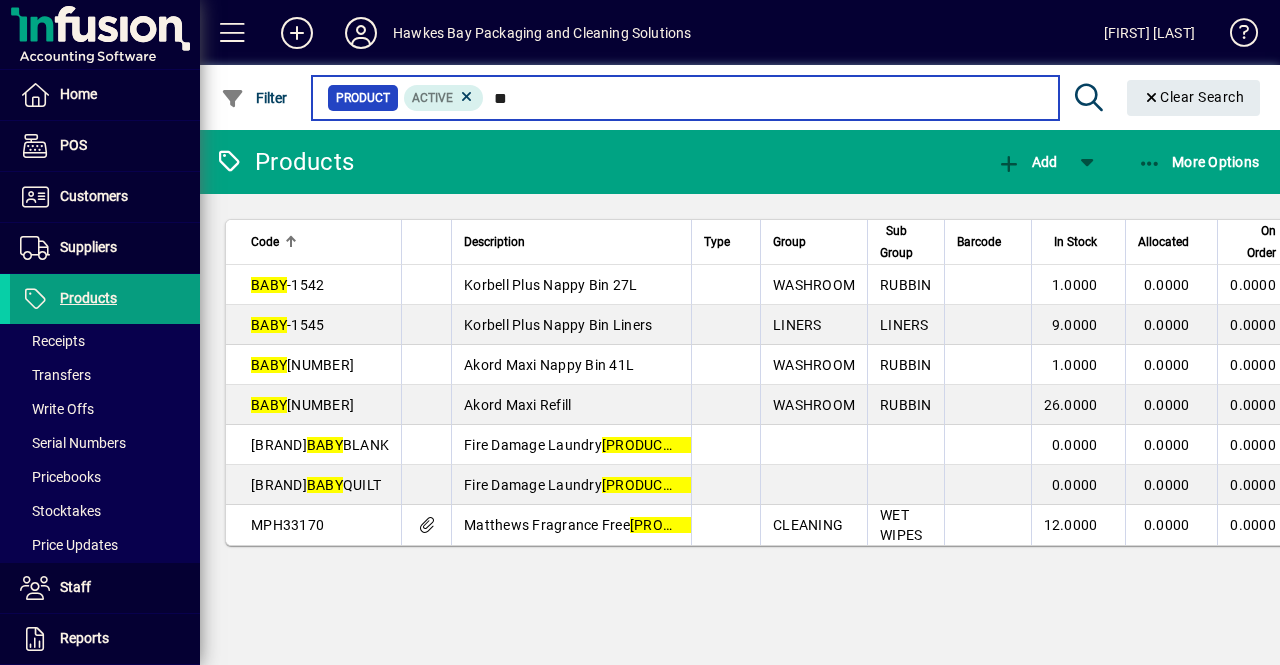 type on "*" 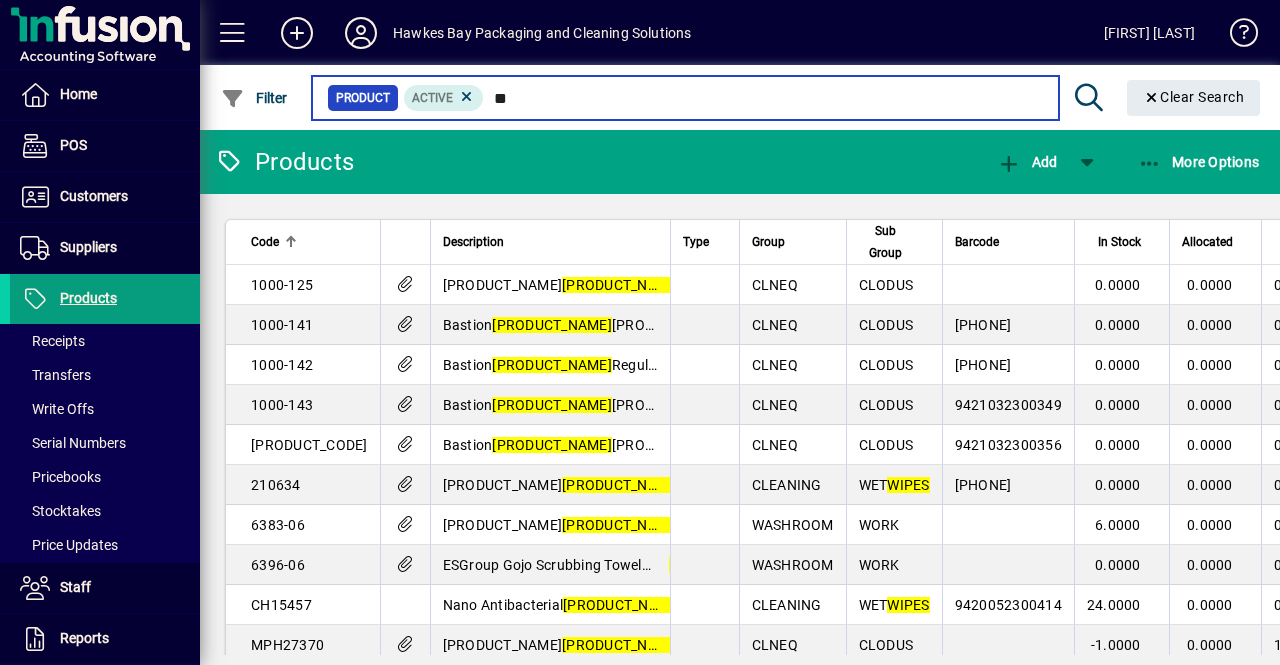 type on "*" 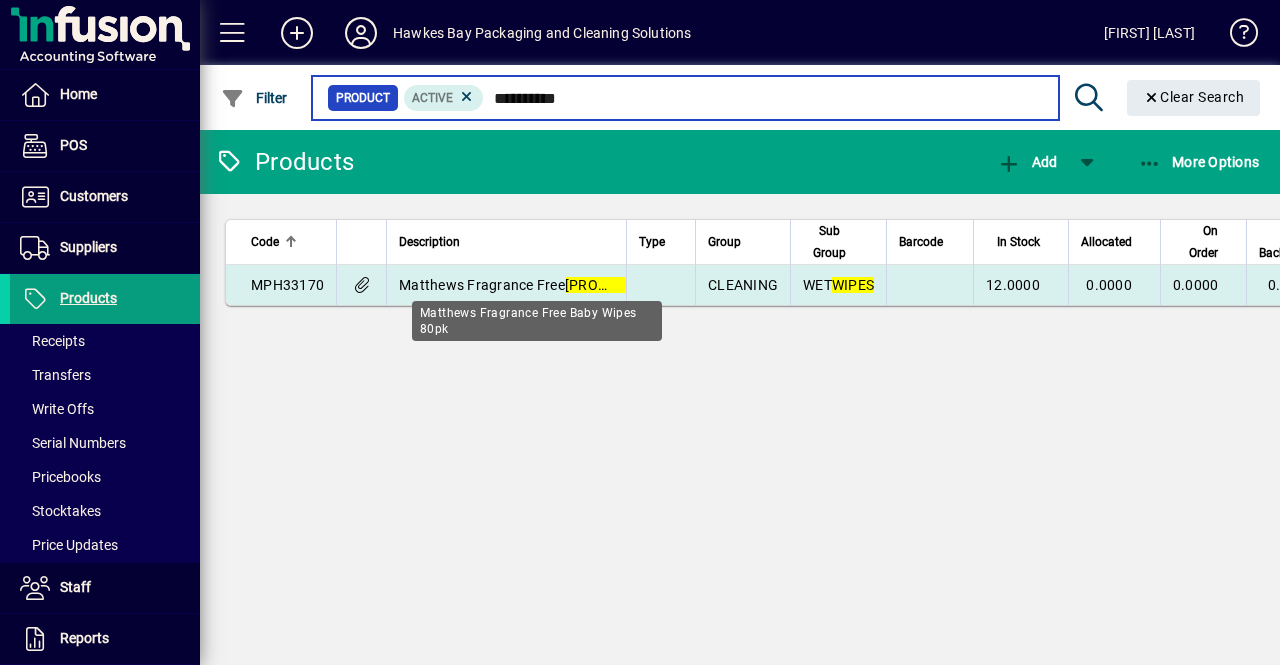 type on "**********" 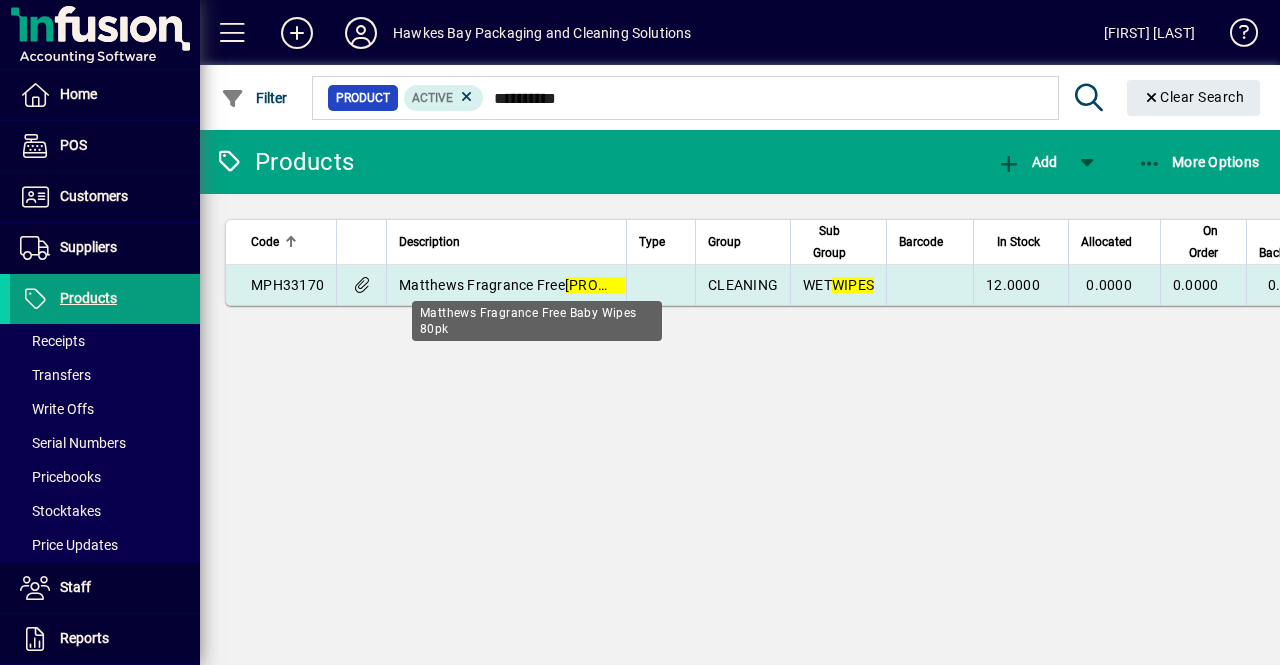 click on "Matthews Fragrance Free  Baby   Wipes  80pk" at bounding box center (619, 285) 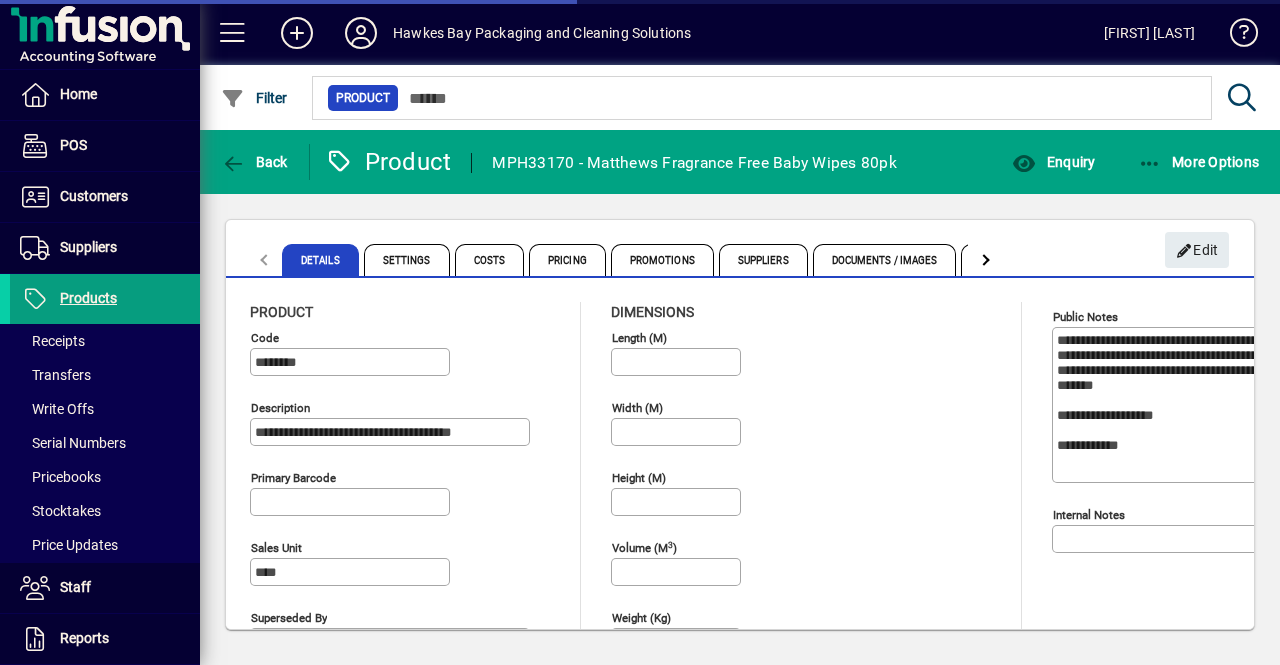 type on "**********" 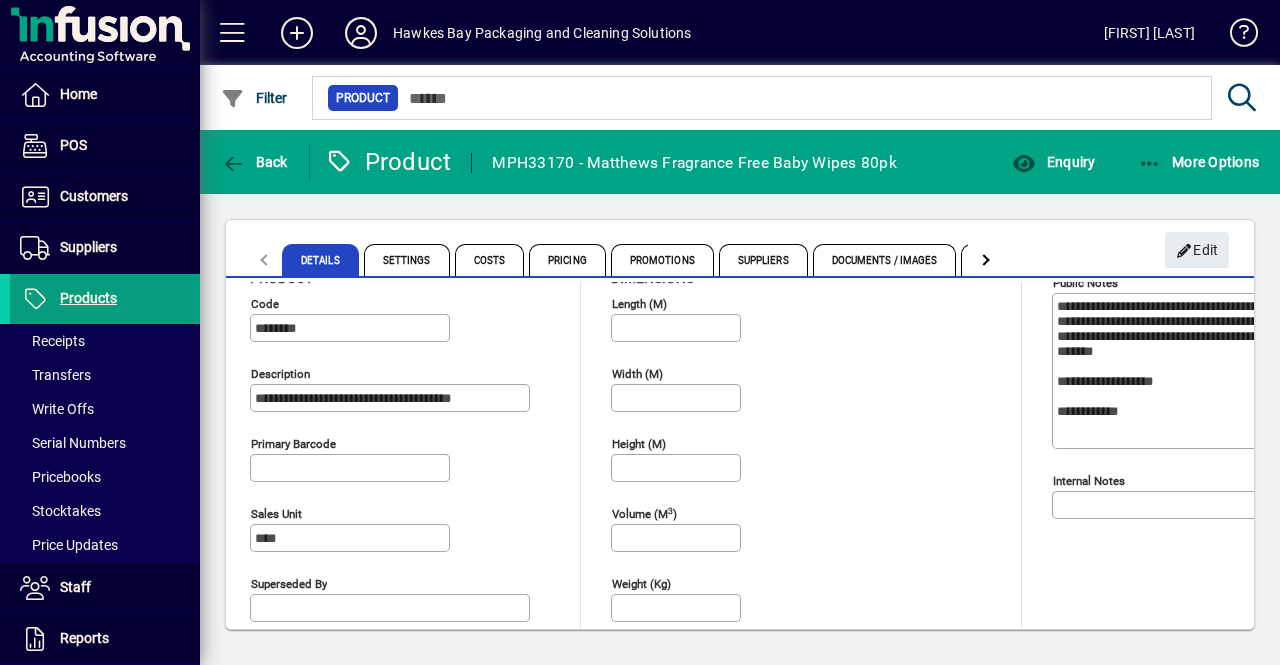 scroll, scrollTop: 0, scrollLeft: 0, axis: both 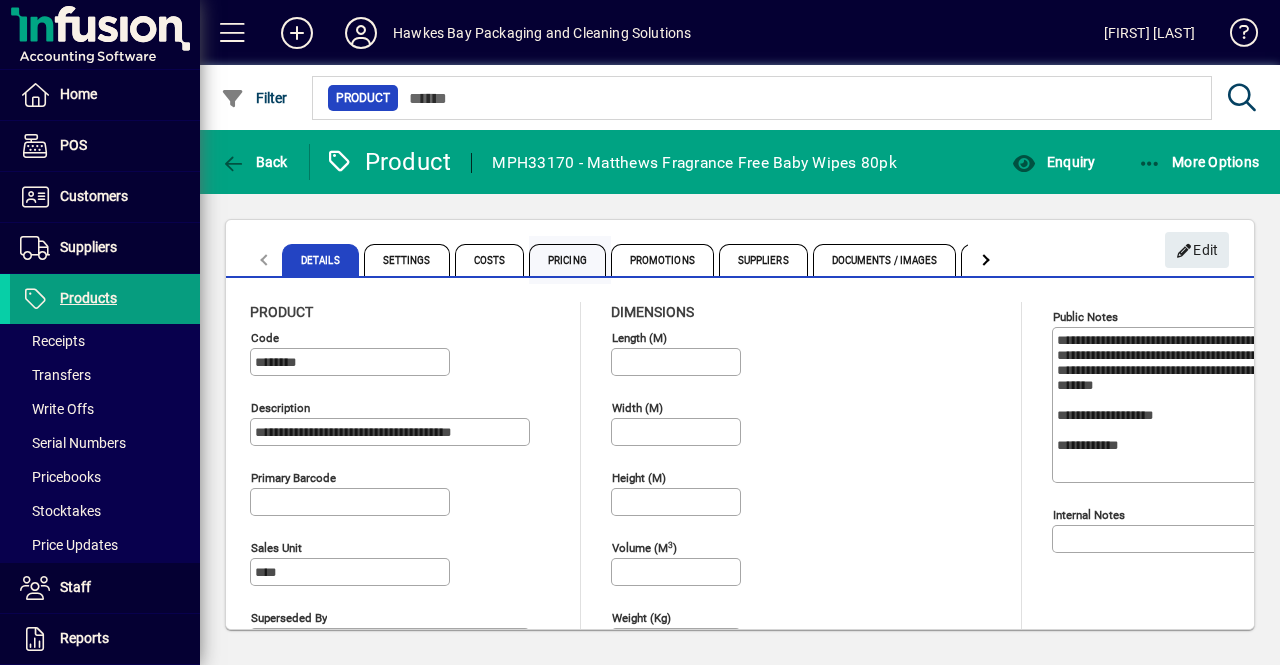 click on "Pricing" at bounding box center (567, 260) 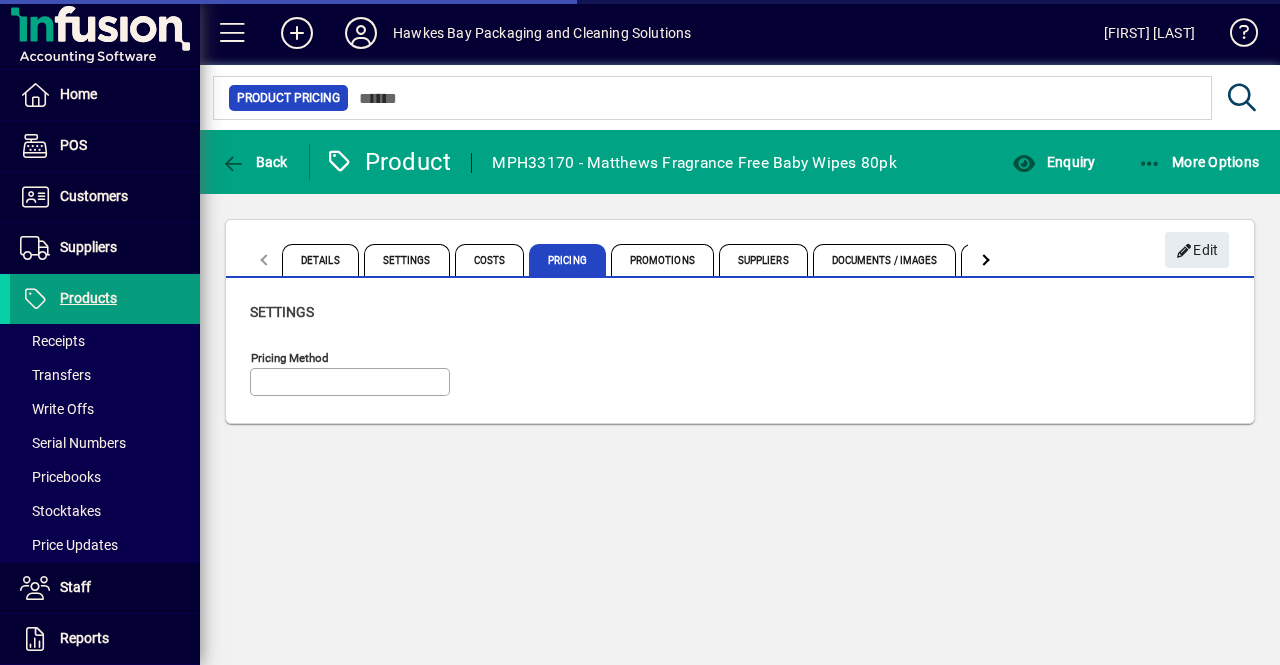 type on "**********" 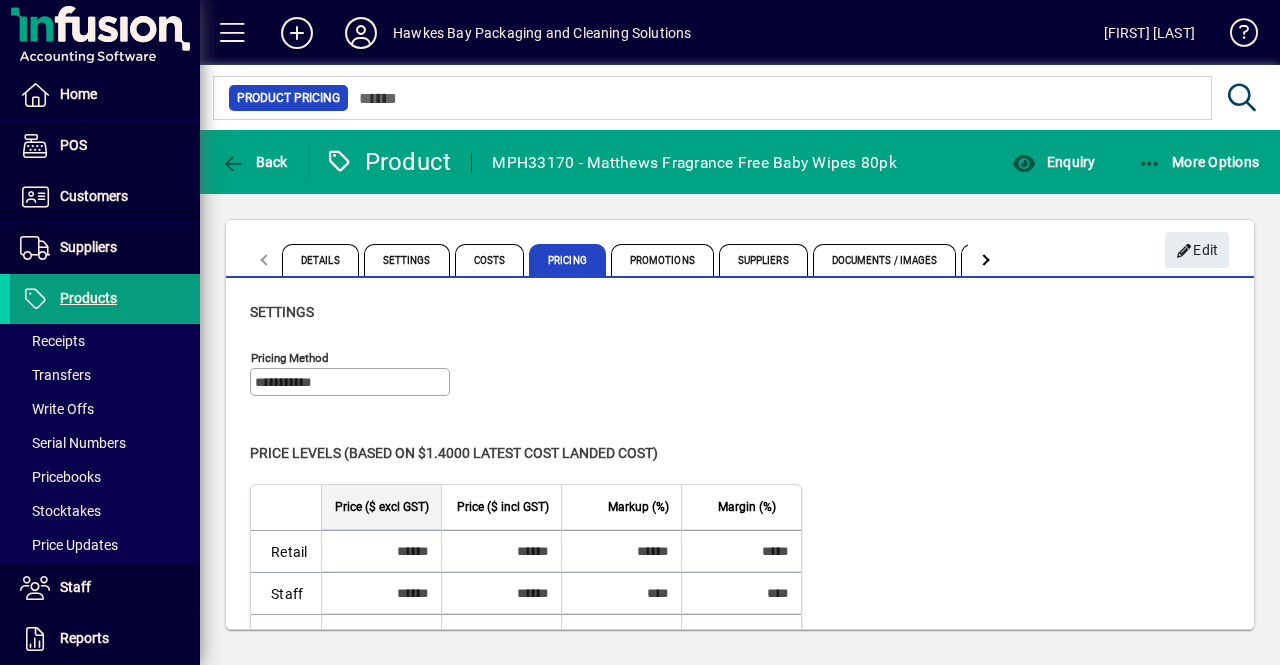 scroll, scrollTop: 38, scrollLeft: 0, axis: vertical 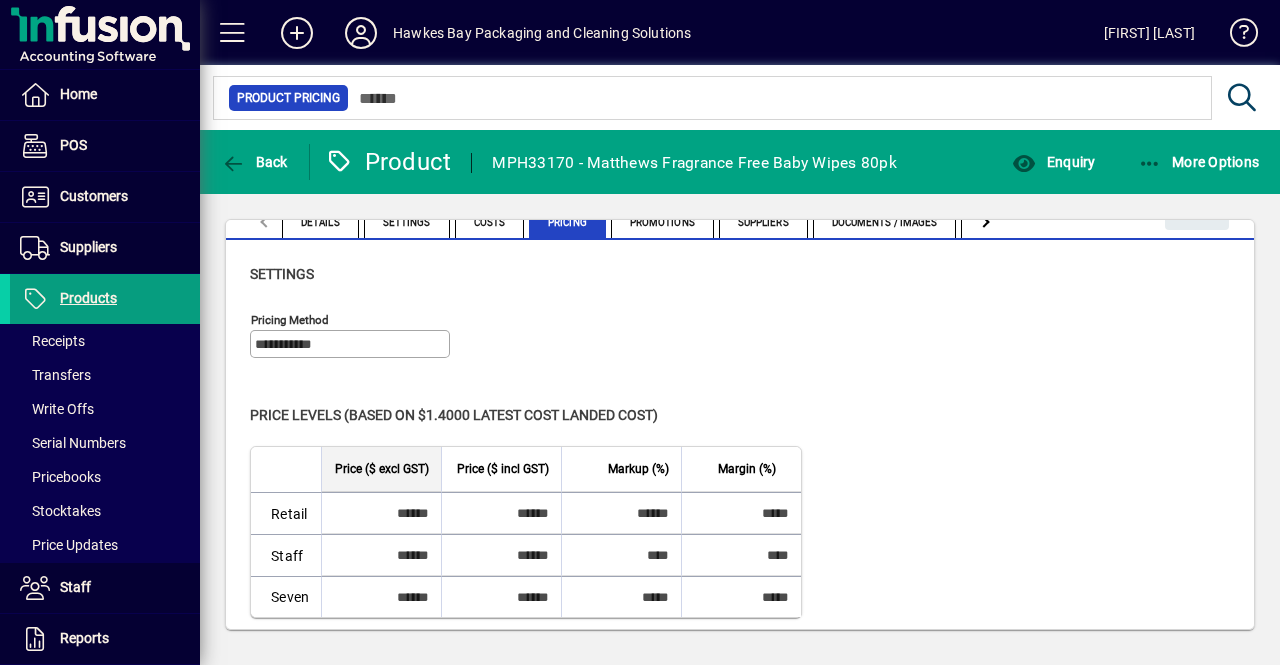 click on "******" at bounding box center [498, 597] 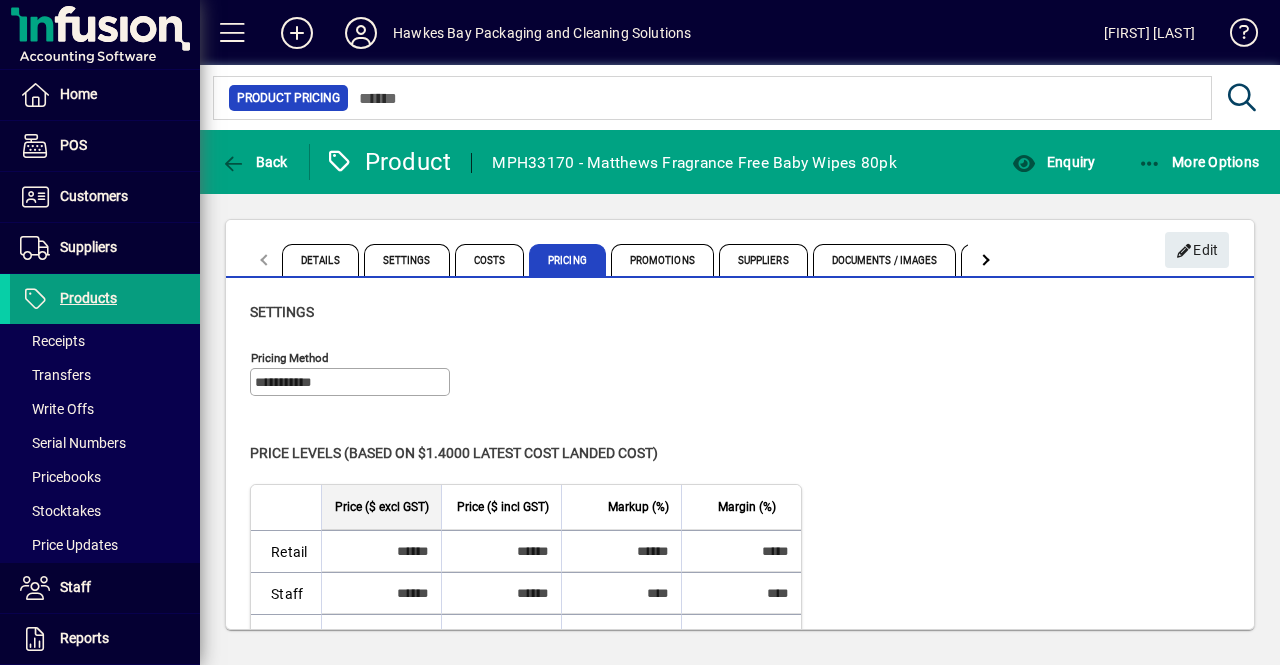 scroll, scrollTop: 38, scrollLeft: 0, axis: vertical 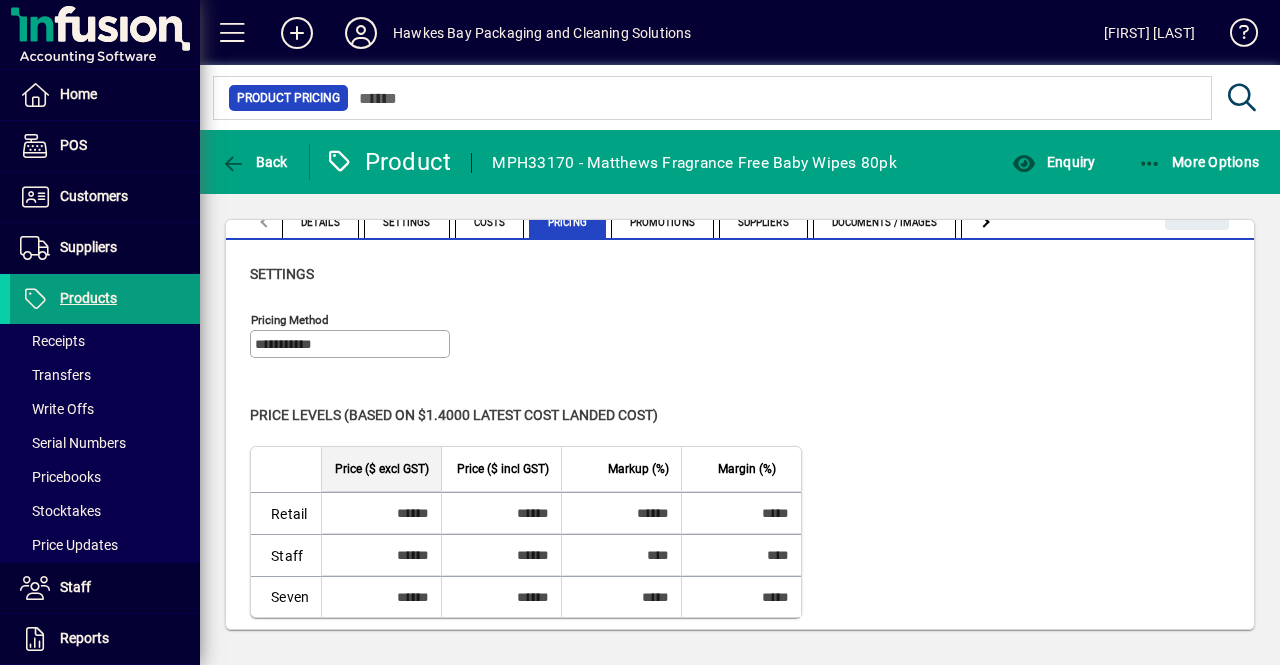 click on "*****" at bounding box center [738, 597] 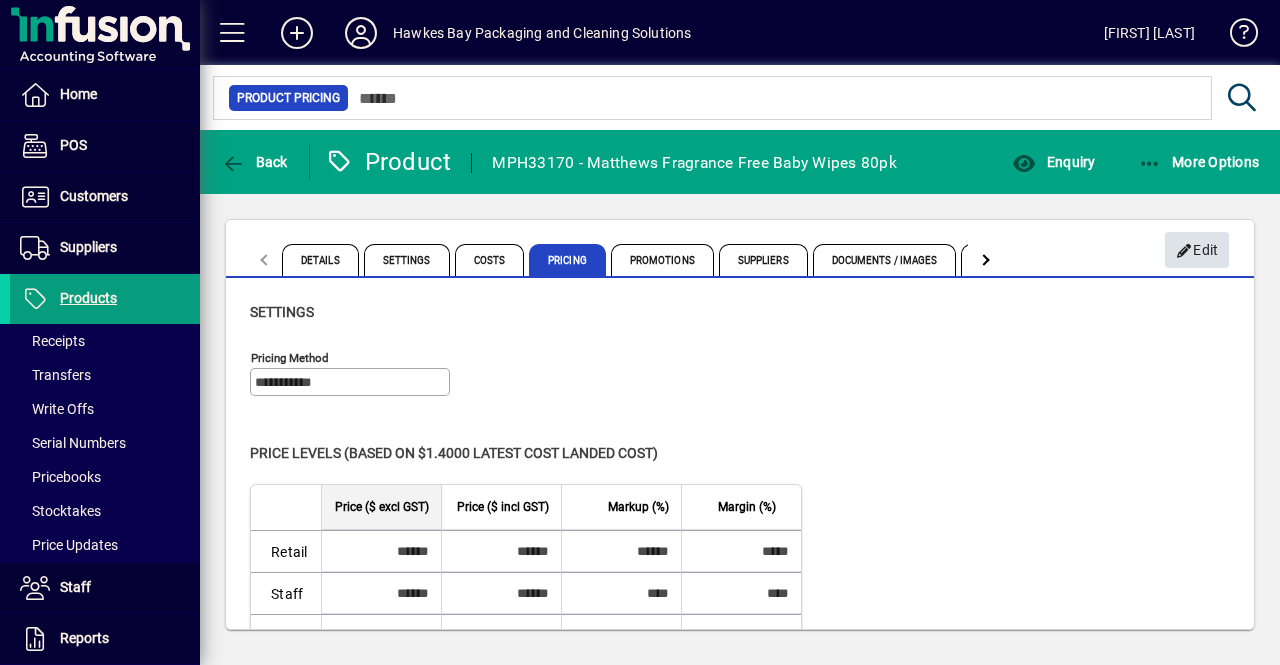 click 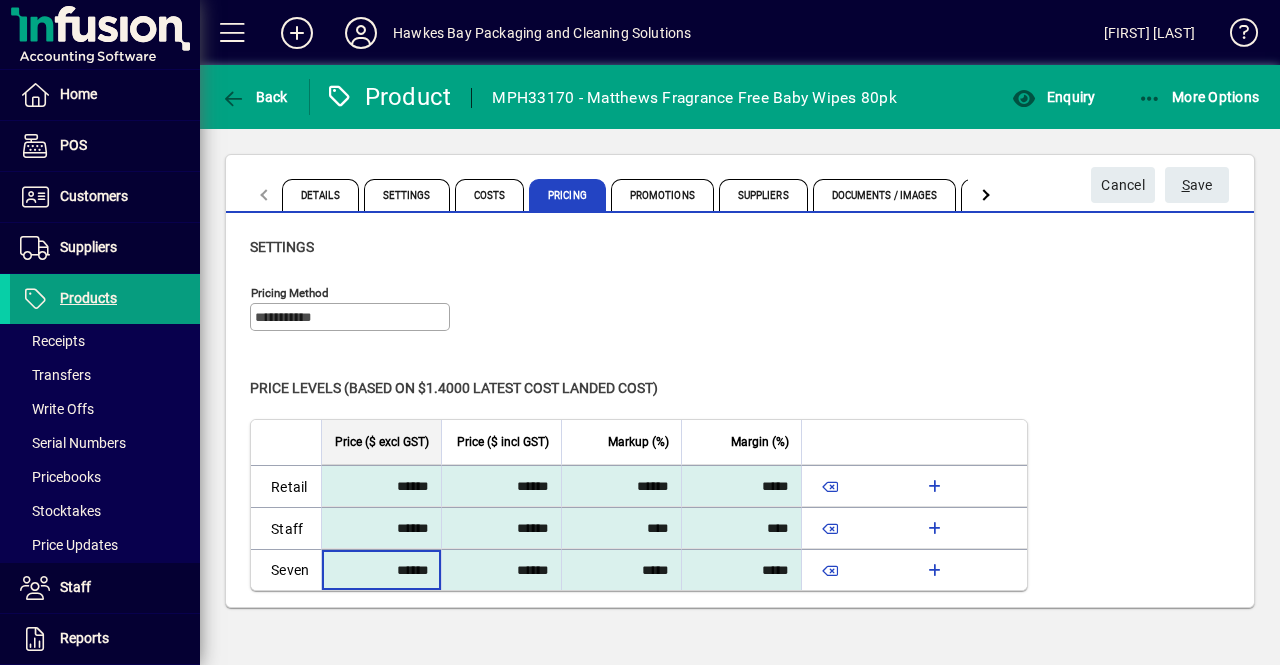 click on "******" at bounding box center [380, 570] 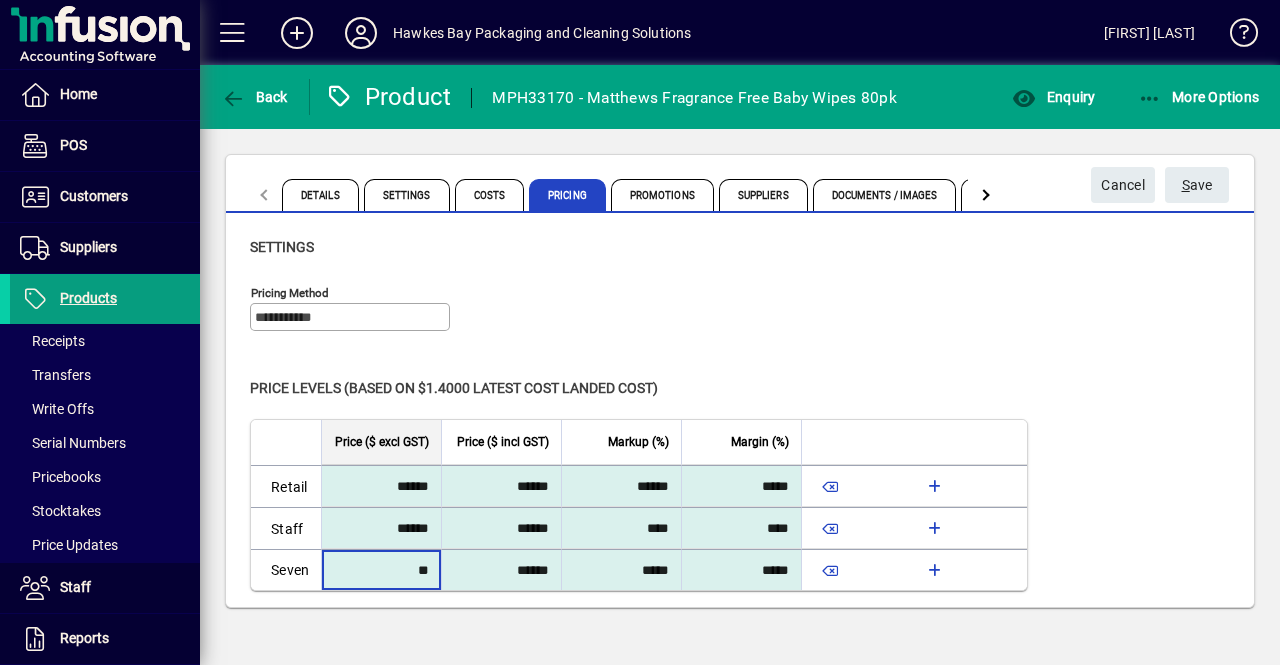 type on "*" 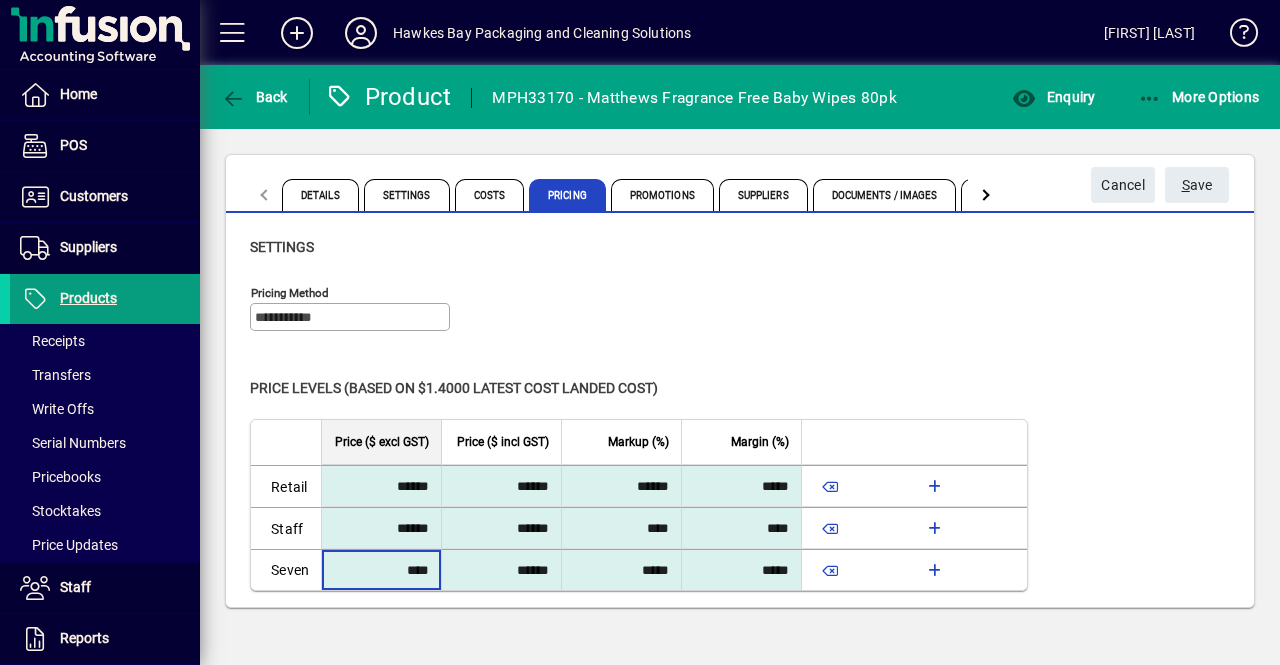 type on "****" 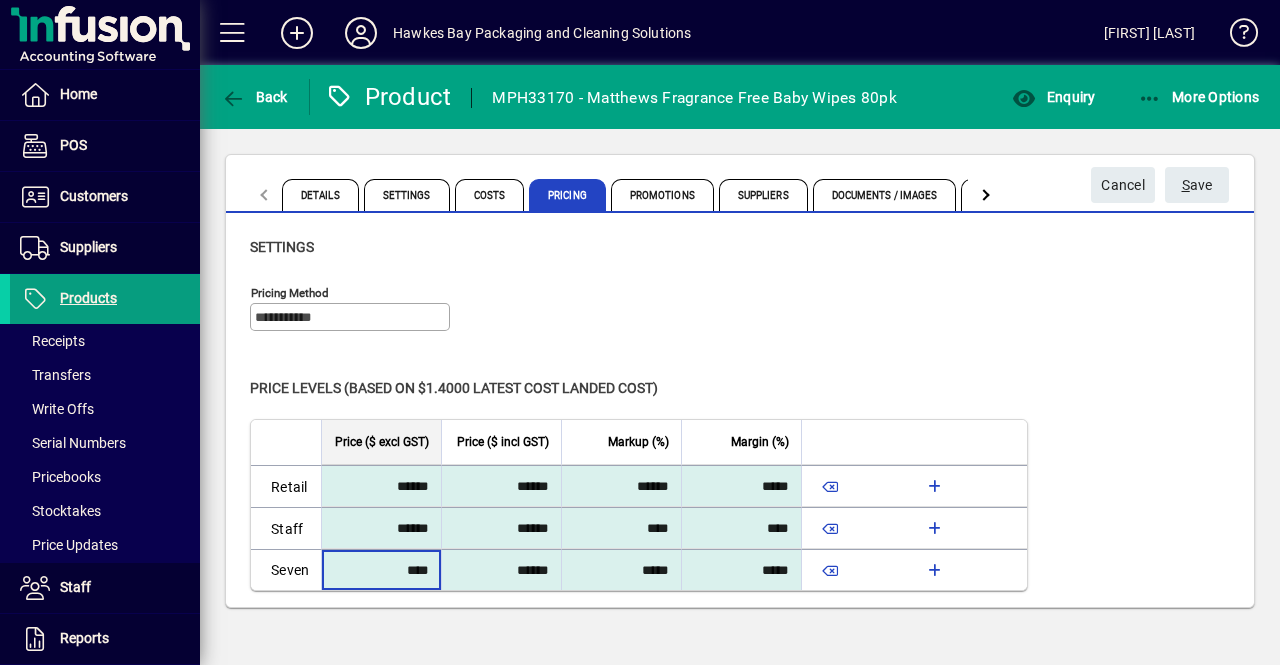 type on "******" 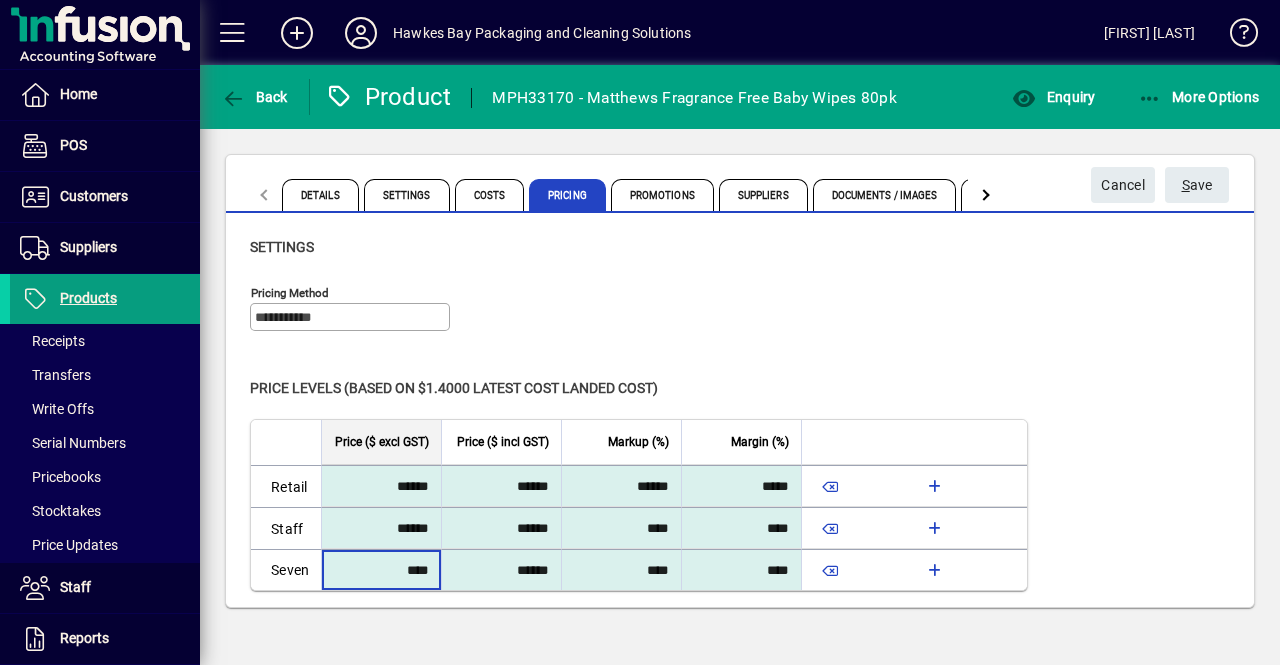 type on "******" 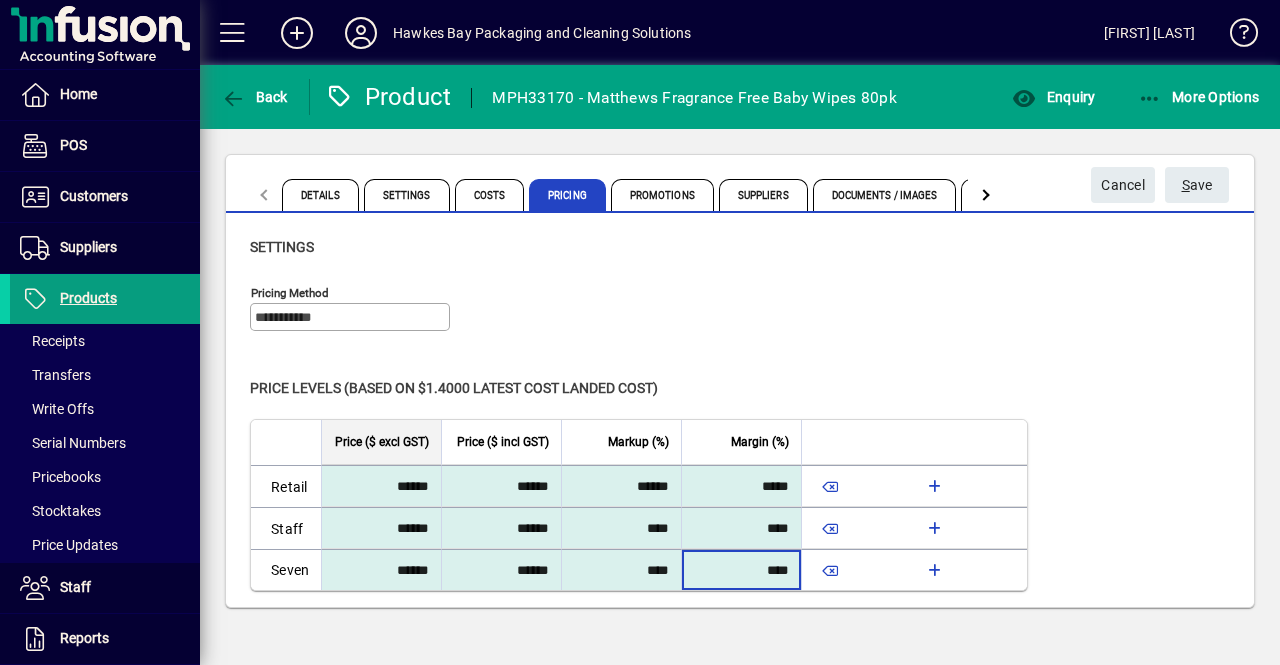 click on "**********" 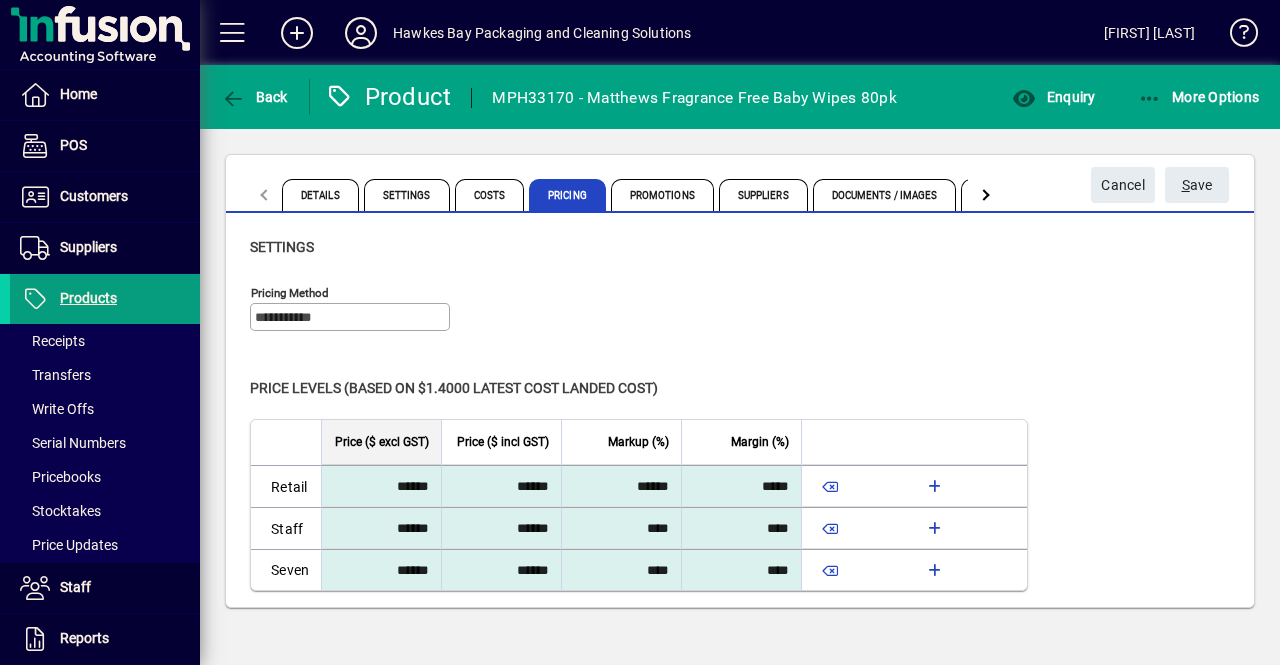 click on "******" at bounding box center (378, 570) 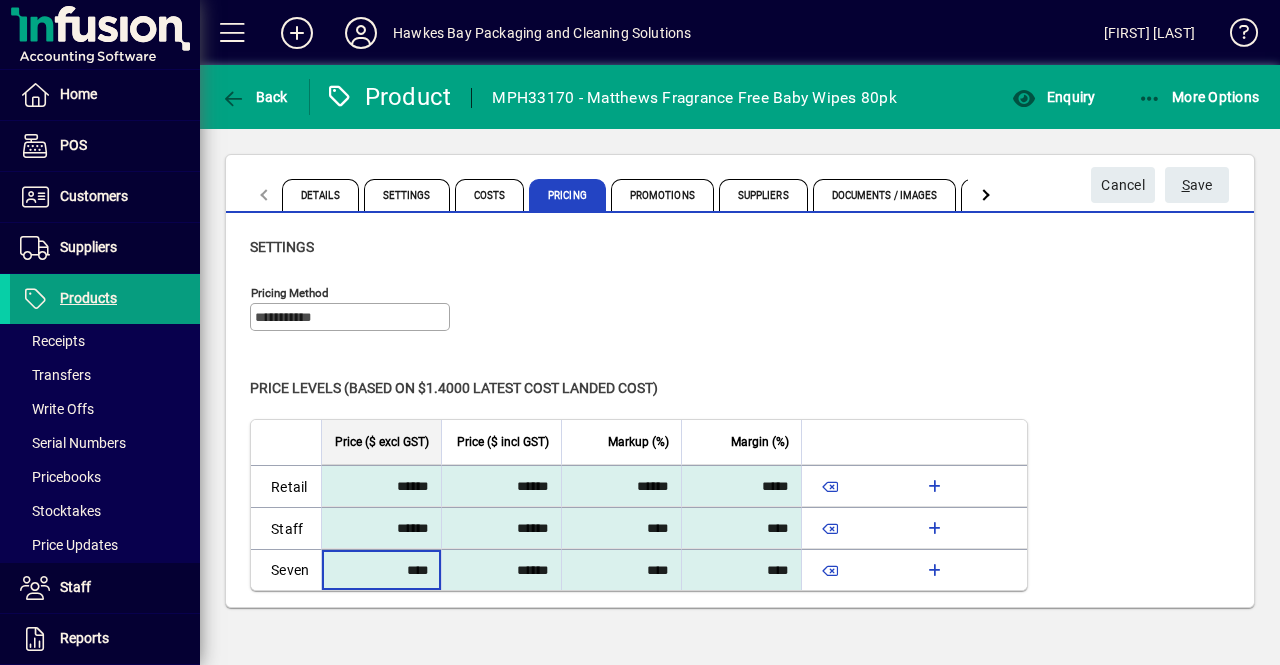 type on "****" 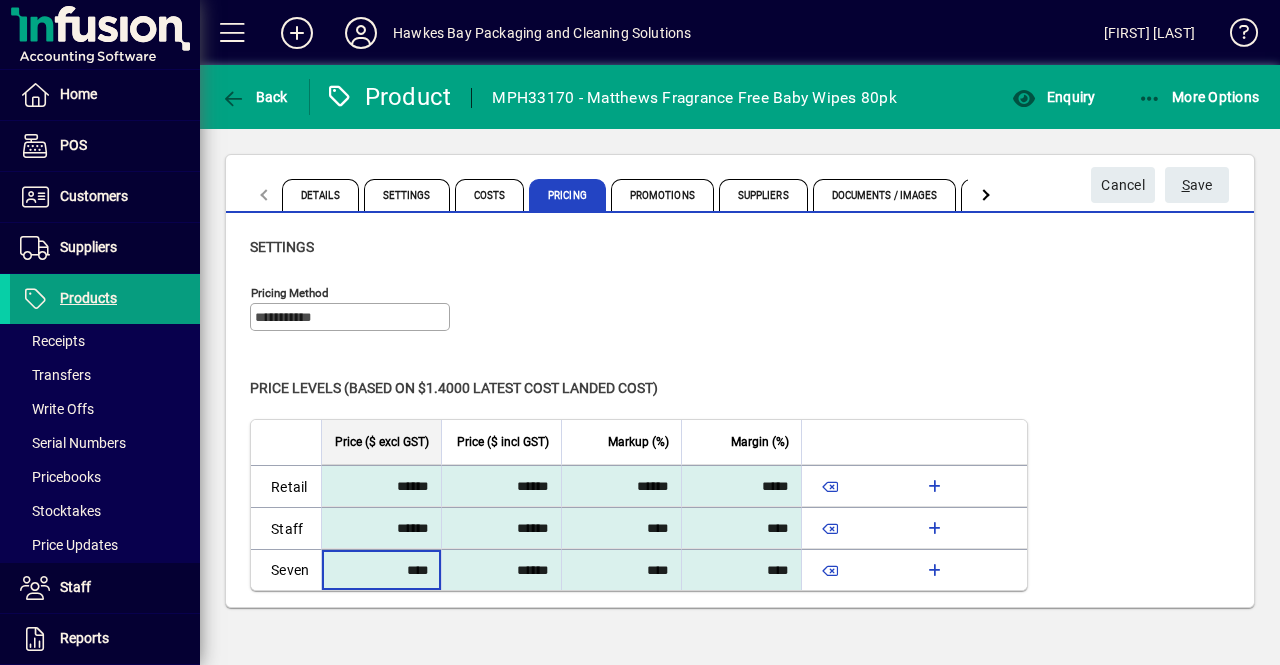 type on "******" 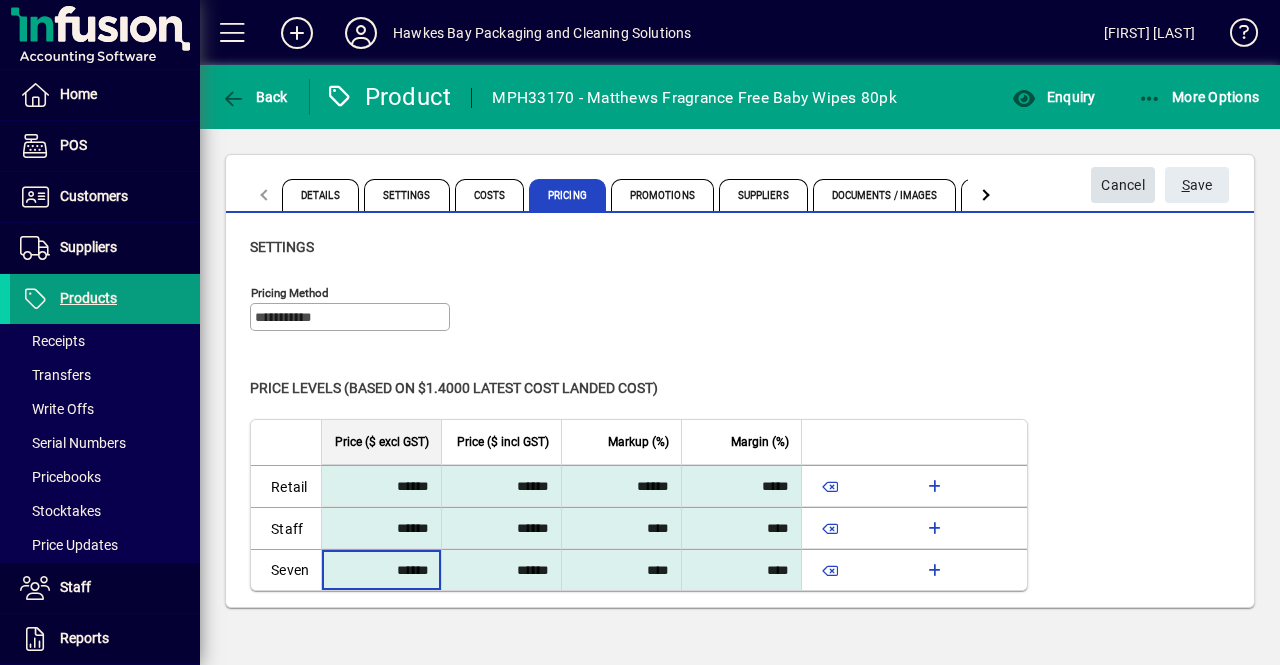 click on "Cancel" 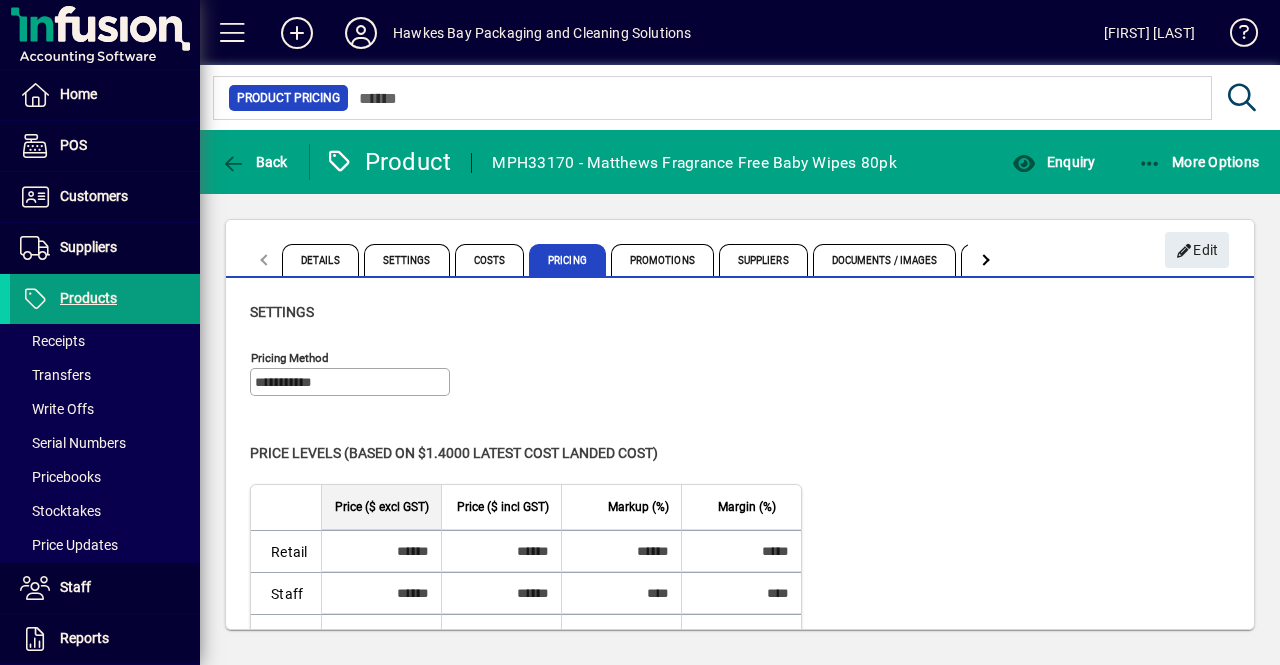 scroll, scrollTop: 38, scrollLeft: 0, axis: vertical 